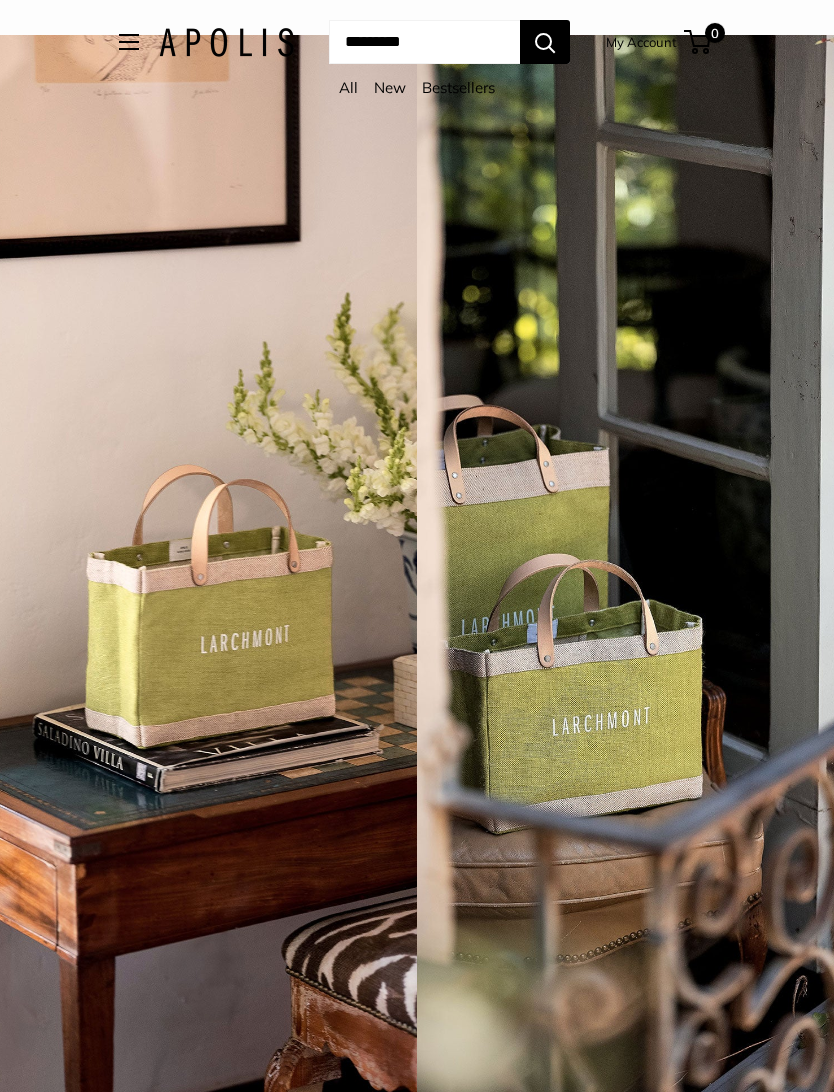 scroll, scrollTop: 0, scrollLeft: 0, axis: both 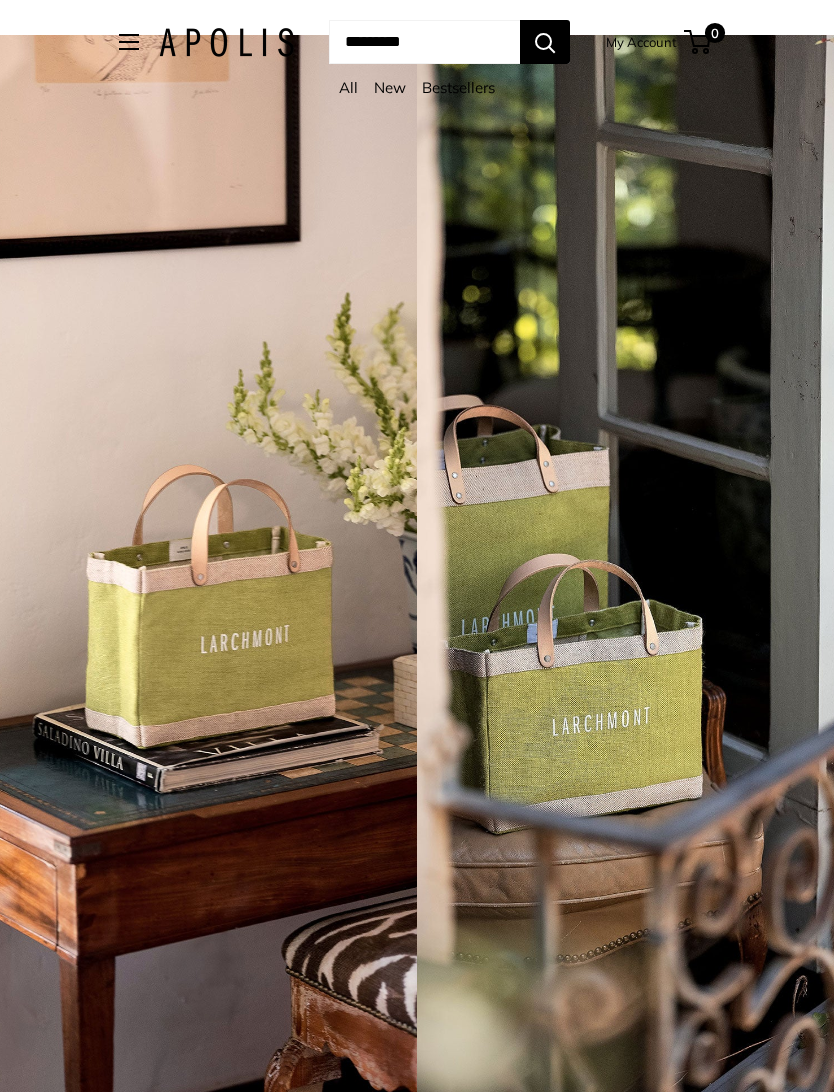 click on "All" at bounding box center [348, 87] 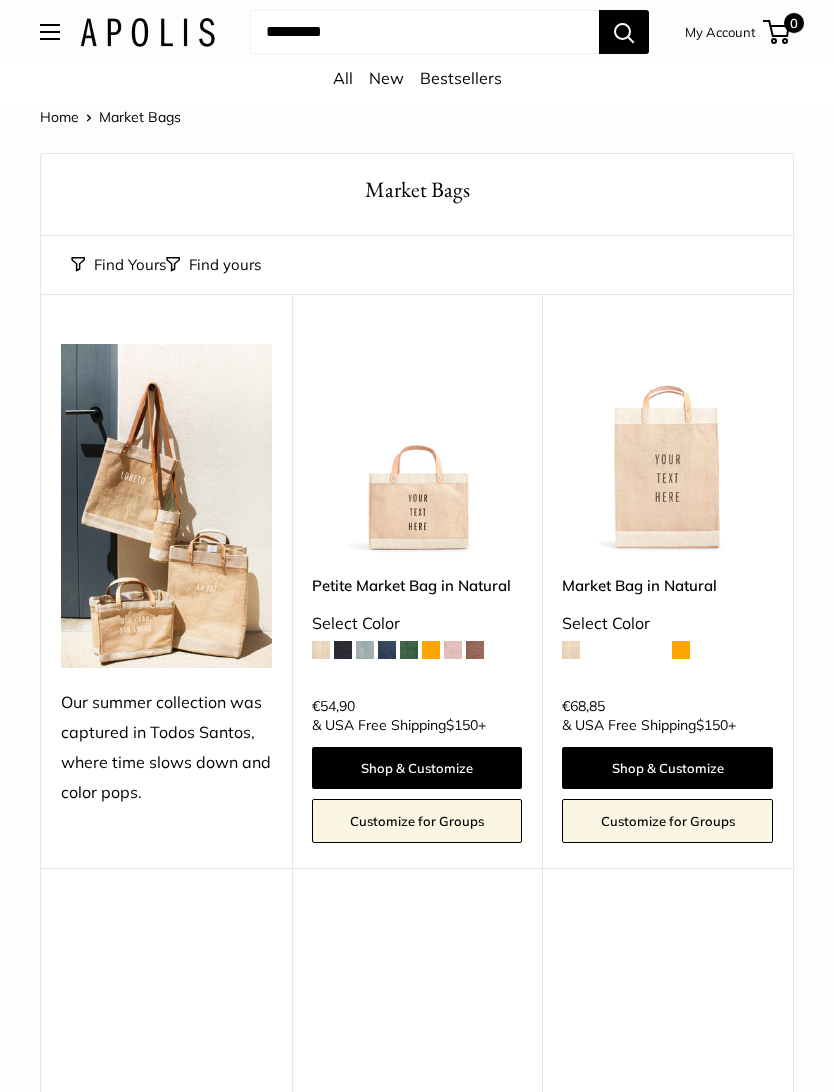 scroll, scrollTop: 0, scrollLeft: 0, axis: both 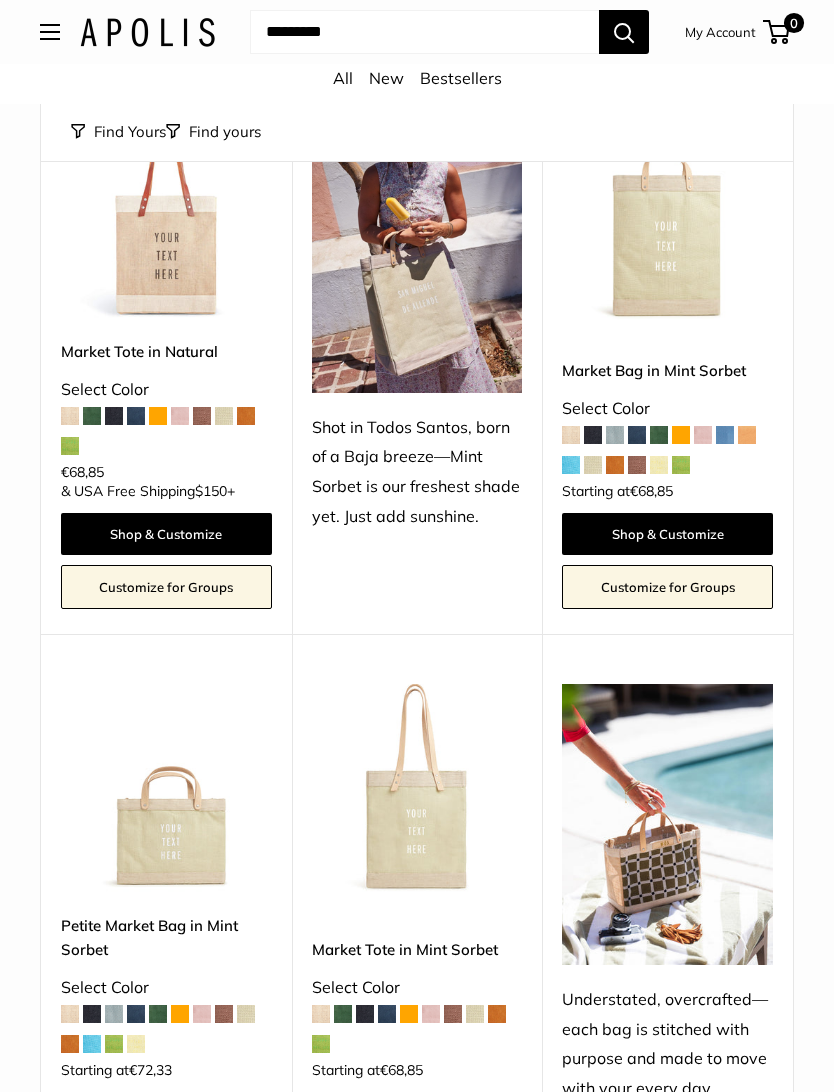 click at bounding box center (667, 824) 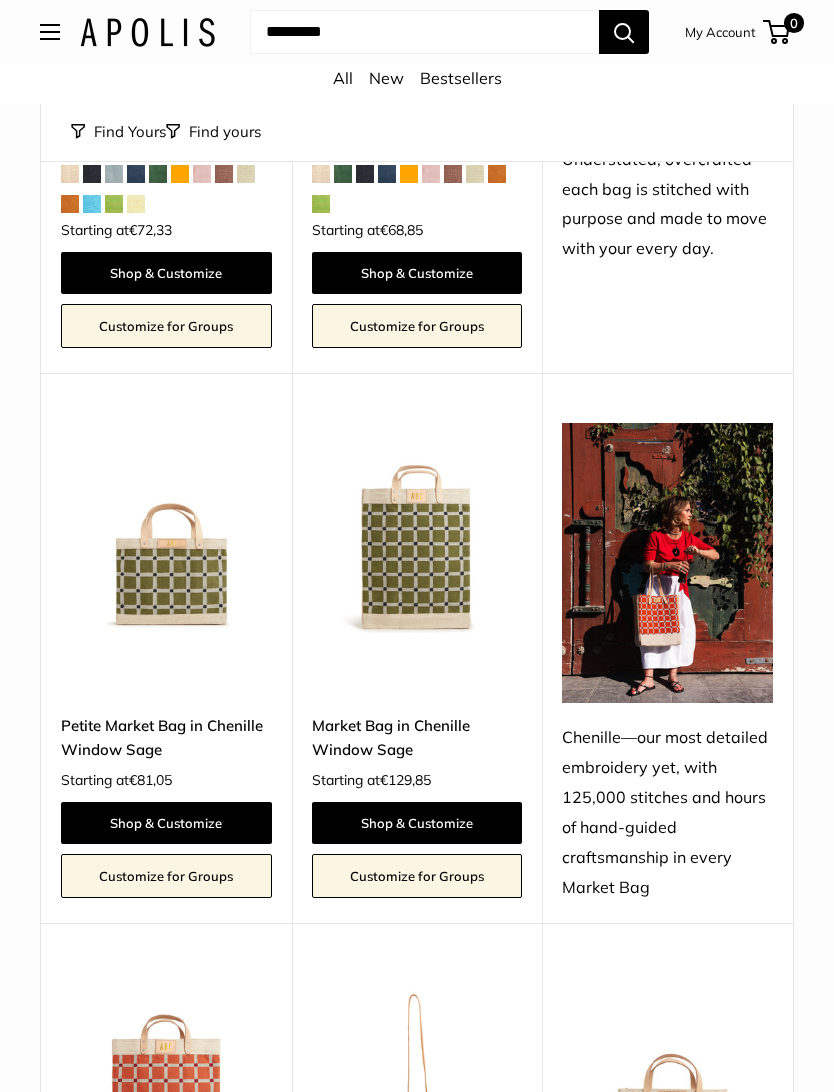 scroll, scrollTop: 1649, scrollLeft: 0, axis: vertical 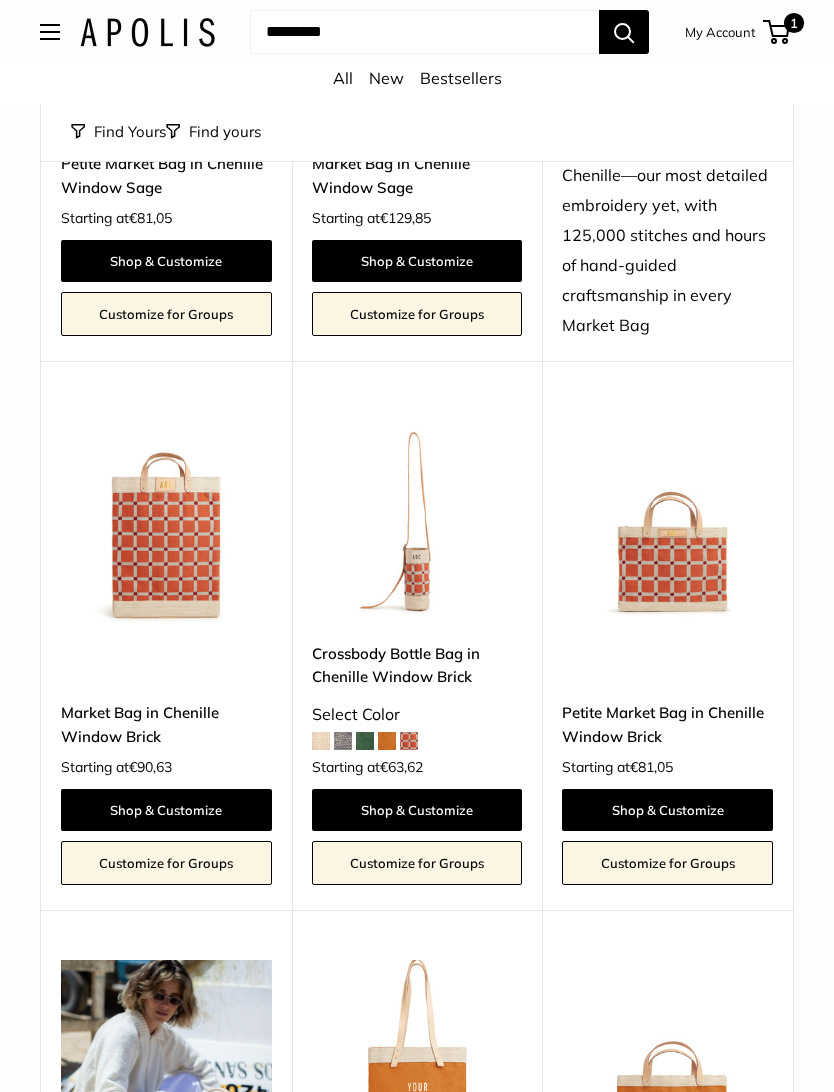 click at bounding box center [667, 517] 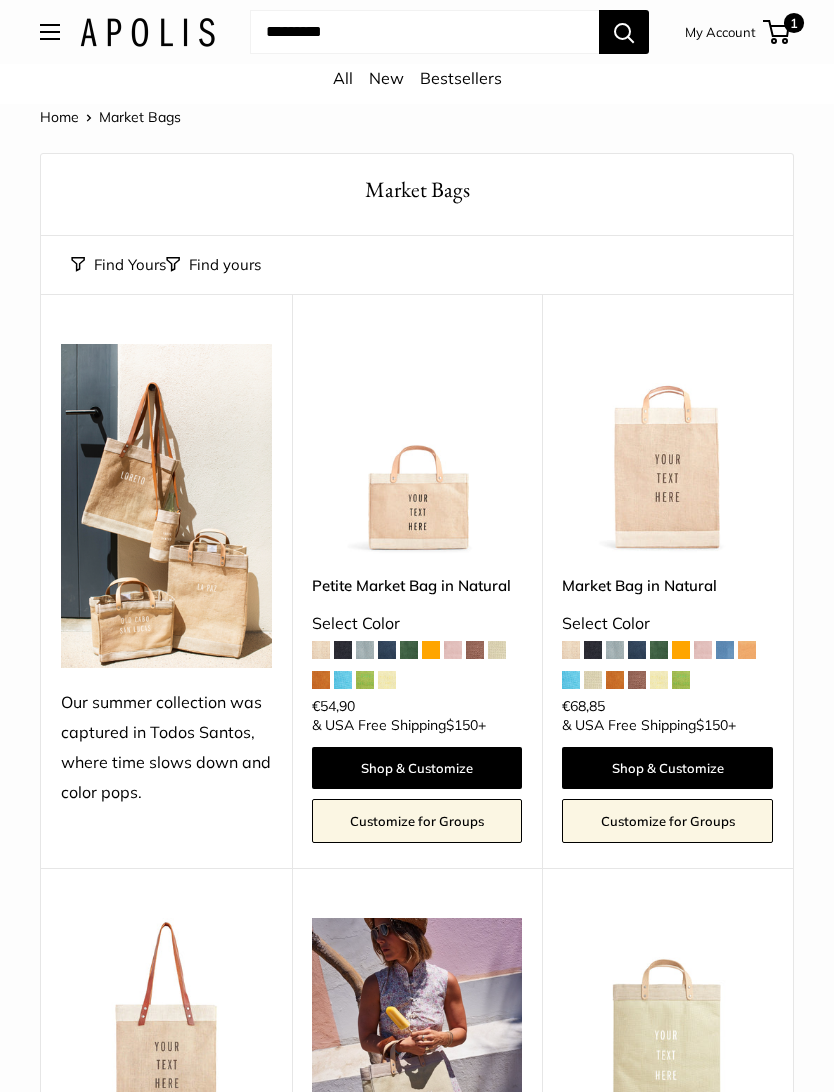scroll, scrollTop: 2280, scrollLeft: 0, axis: vertical 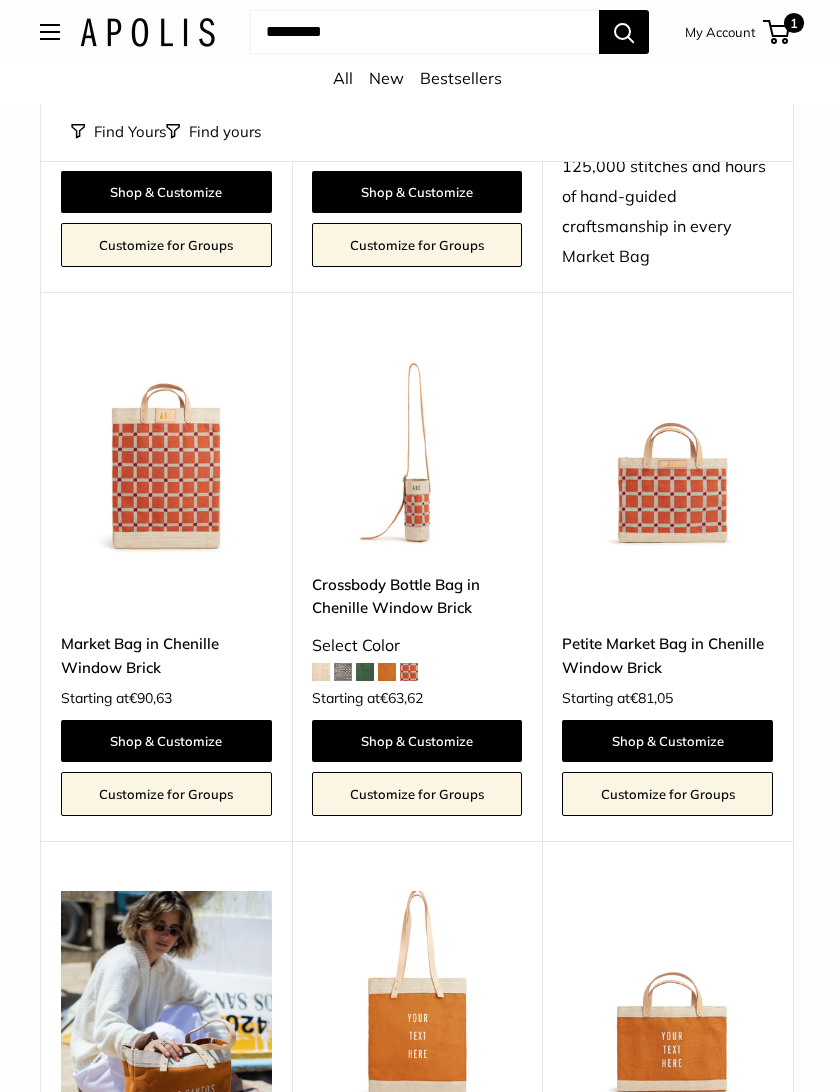 click at bounding box center [166, 447] 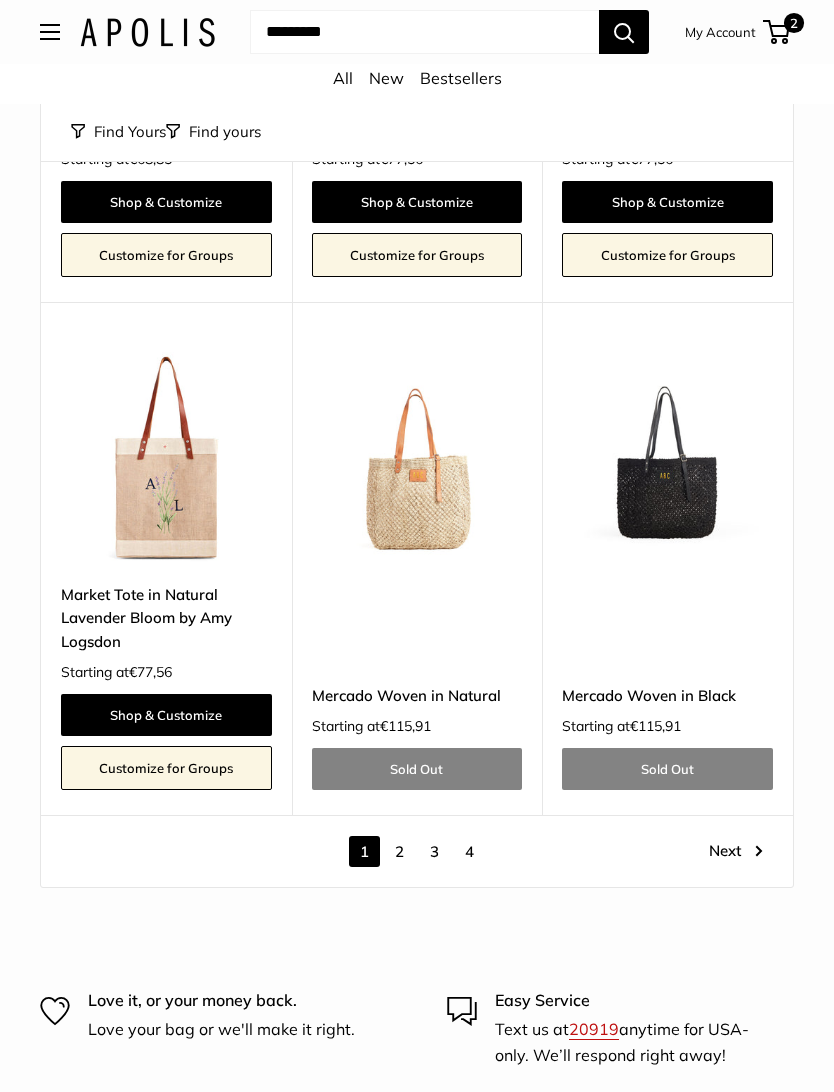 scroll, scrollTop: 8407, scrollLeft: 0, axis: vertical 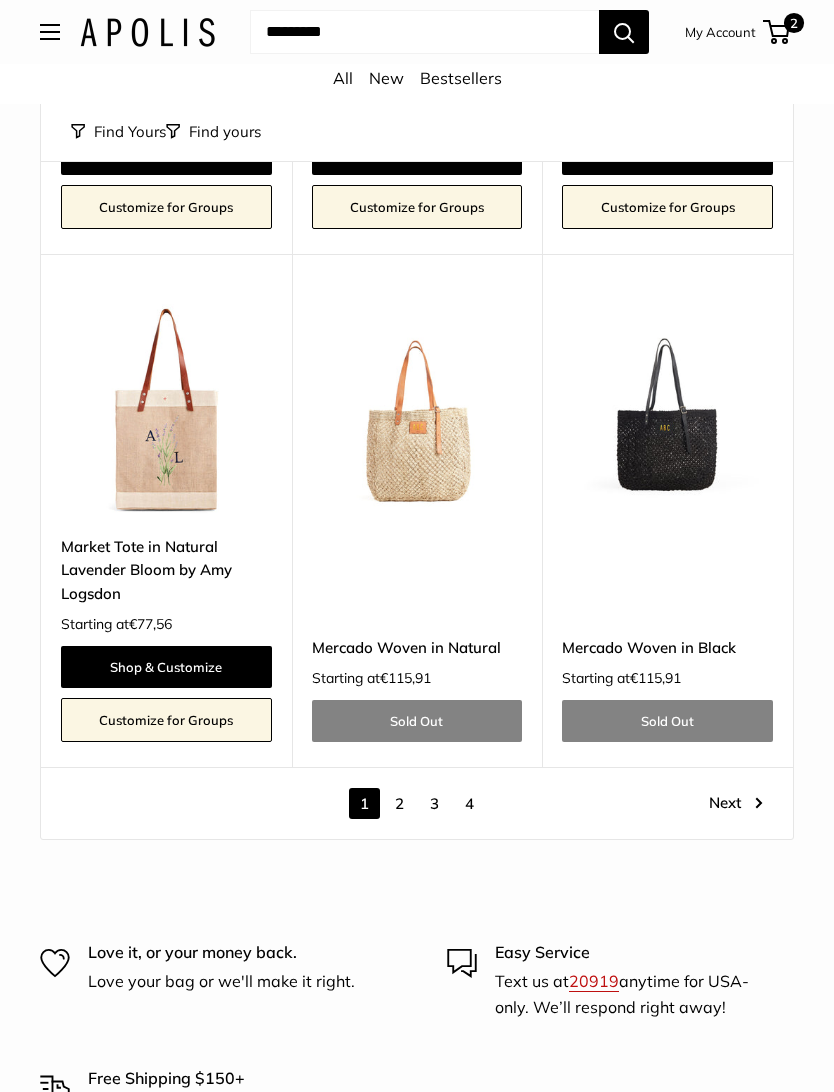 click on "2" at bounding box center [399, 803] 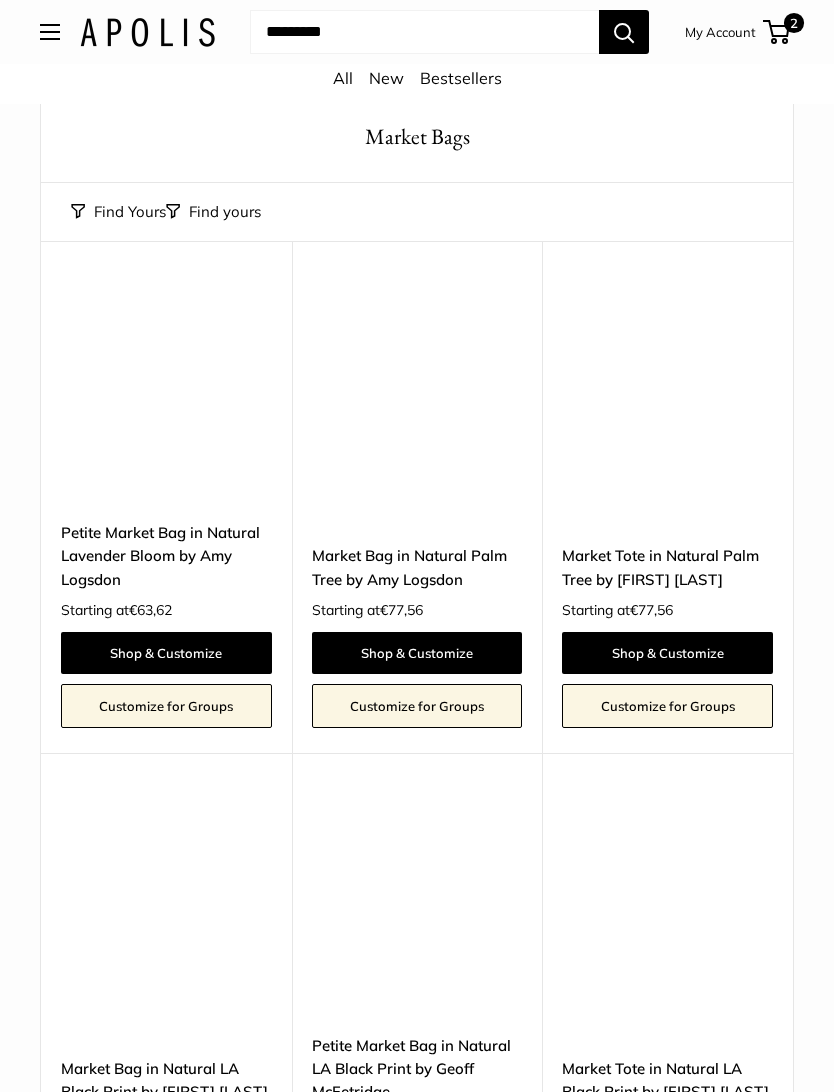 scroll, scrollTop: 24, scrollLeft: 0, axis: vertical 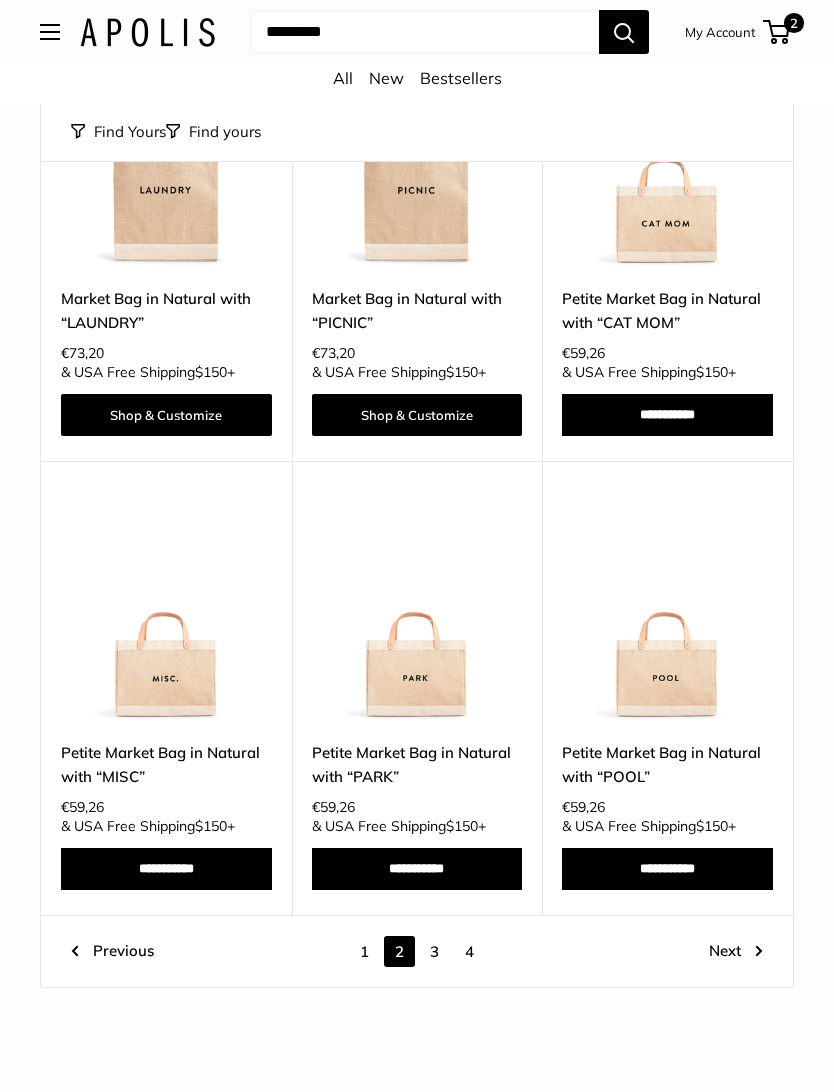 click on "3" at bounding box center (434, 952) 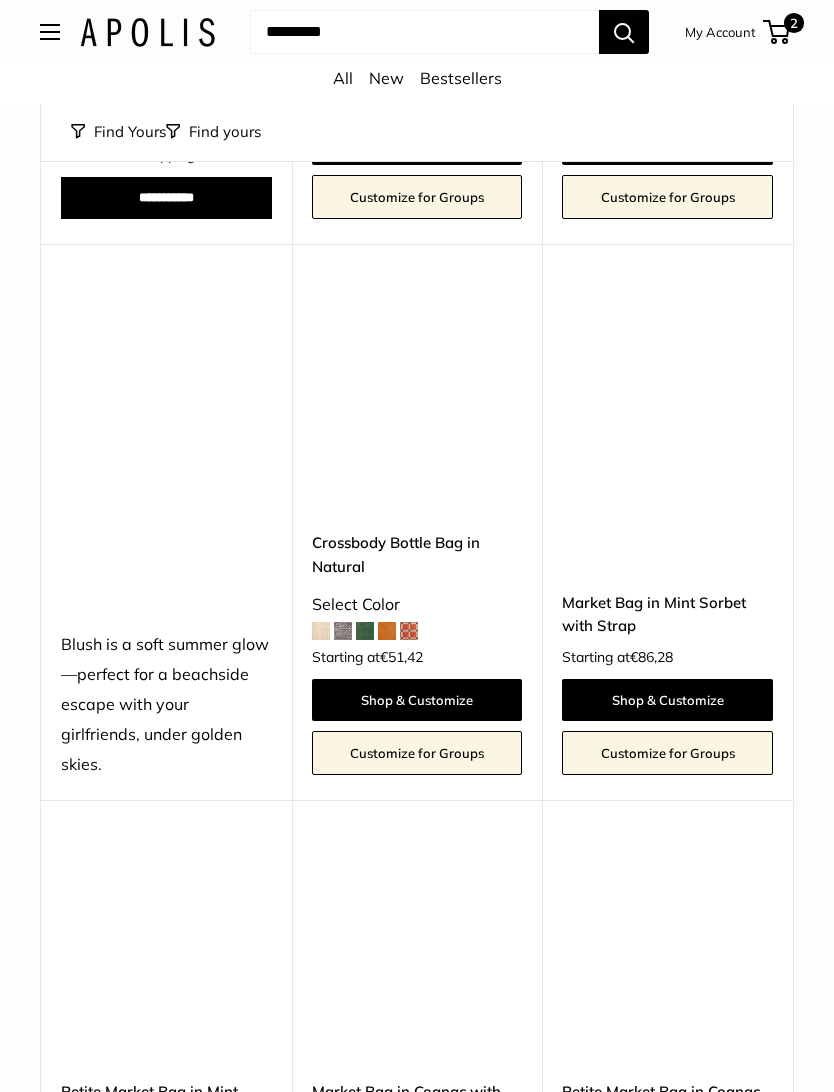 scroll, scrollTop: 6837, scrollLeft: 0, axis: vertical 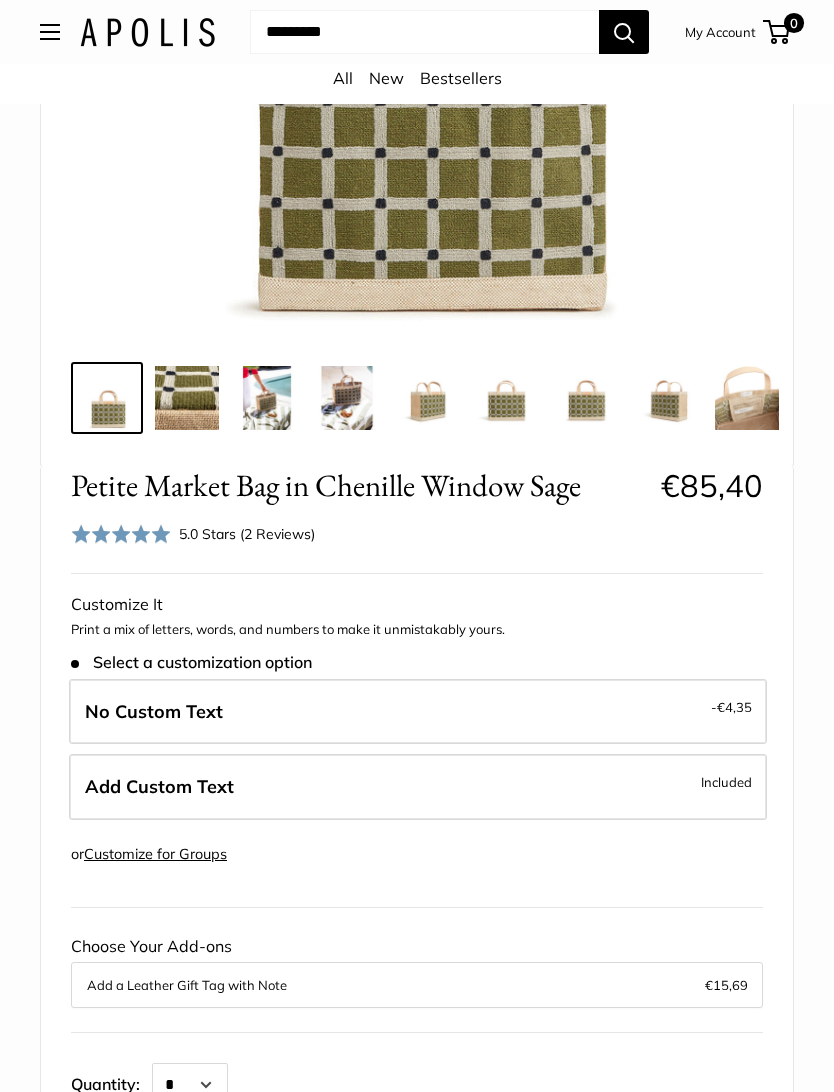 click on "Included" at bounding box center [726, 782] 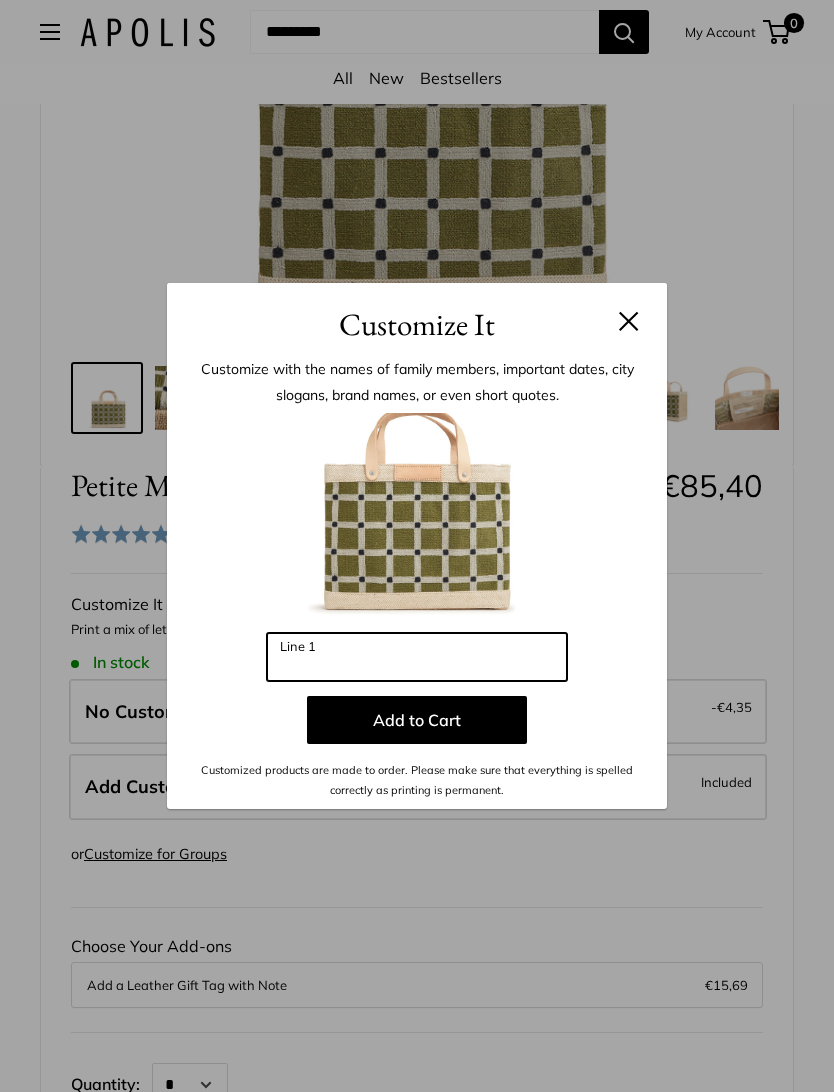 click on "Line 1" at bounding box center (417, 657) 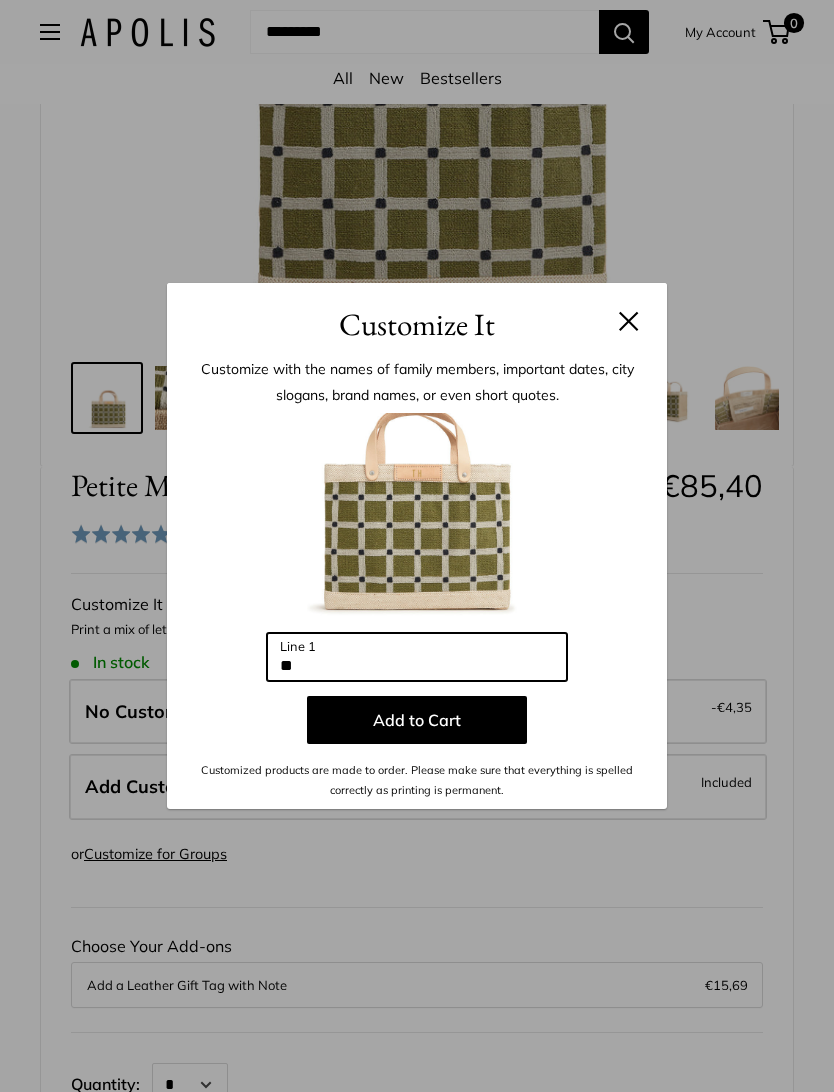 type on "*" 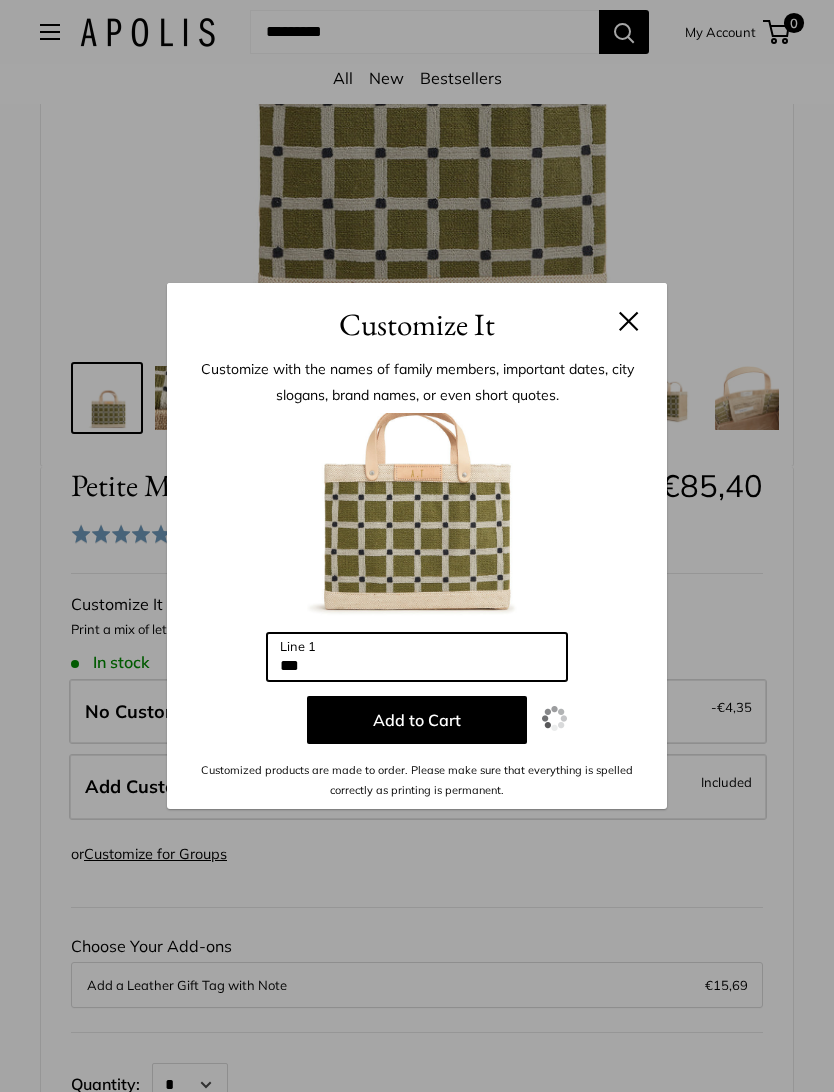 type on "***" 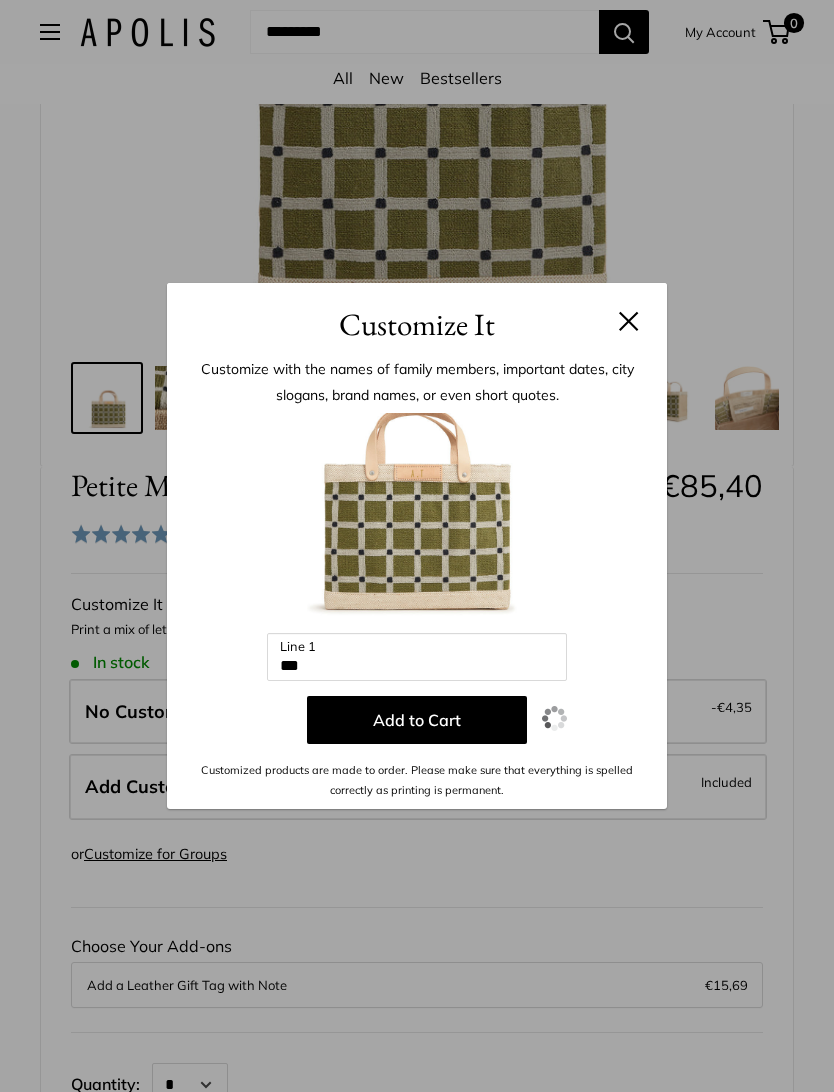 click on "Add to Cart" at bounding box center [417, 720] 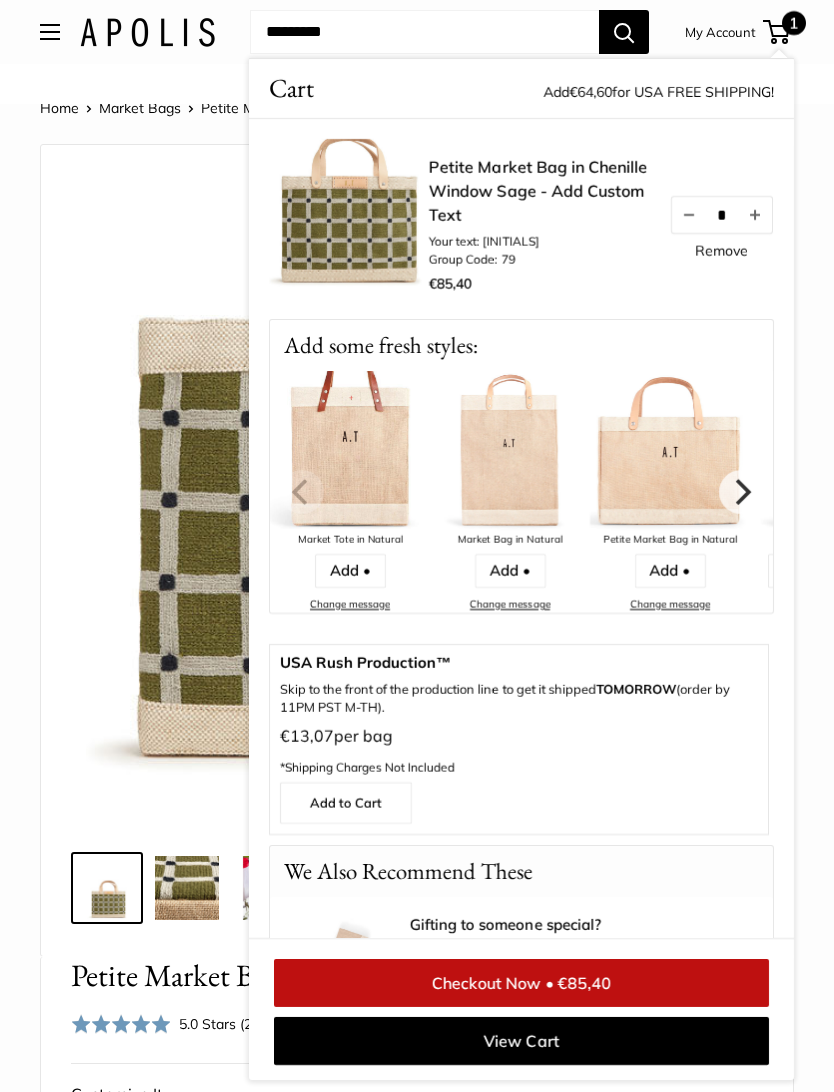 scroll, scrollTop: 0, scrollLeft: 0, axis: both 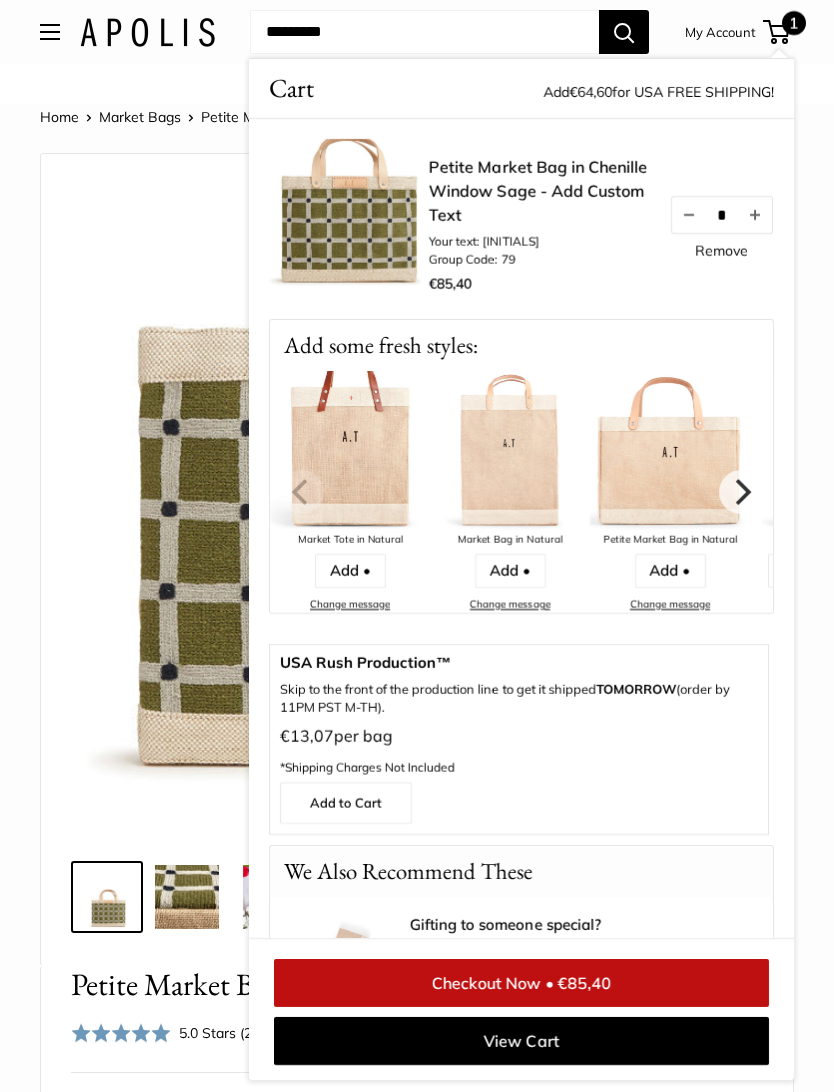 click at bounding box center [417, 505] 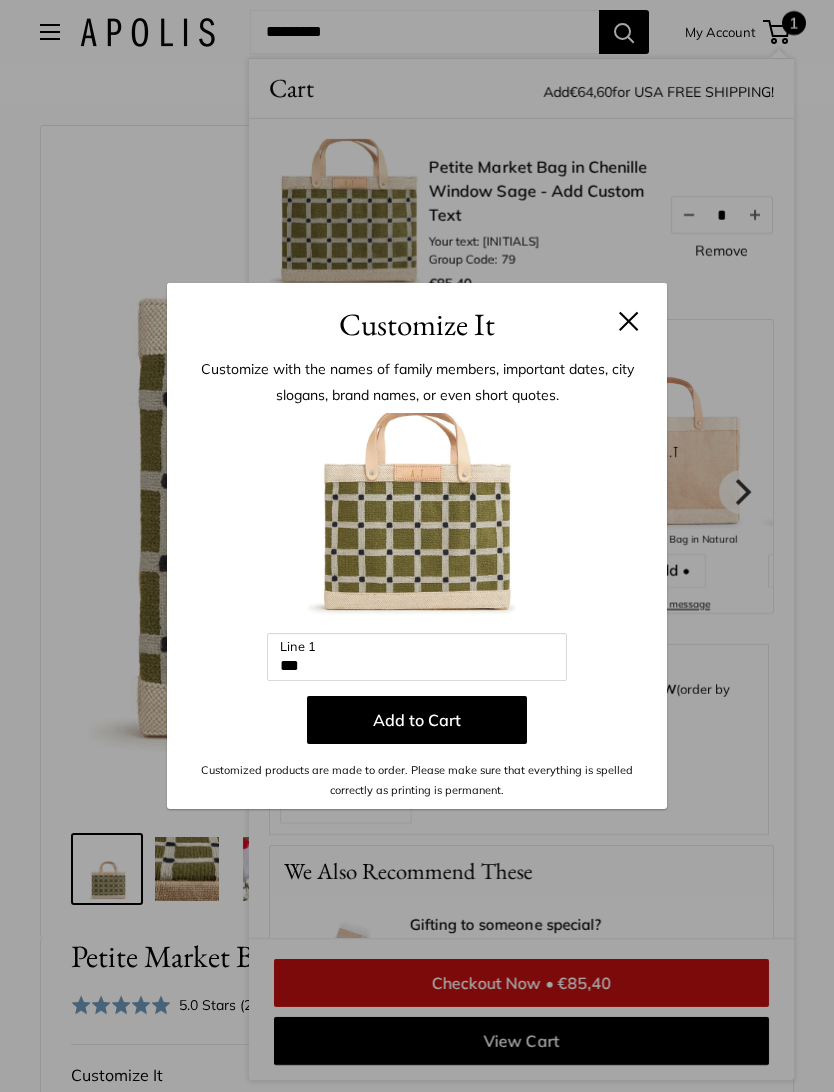 click at bounding box center [629, 321] 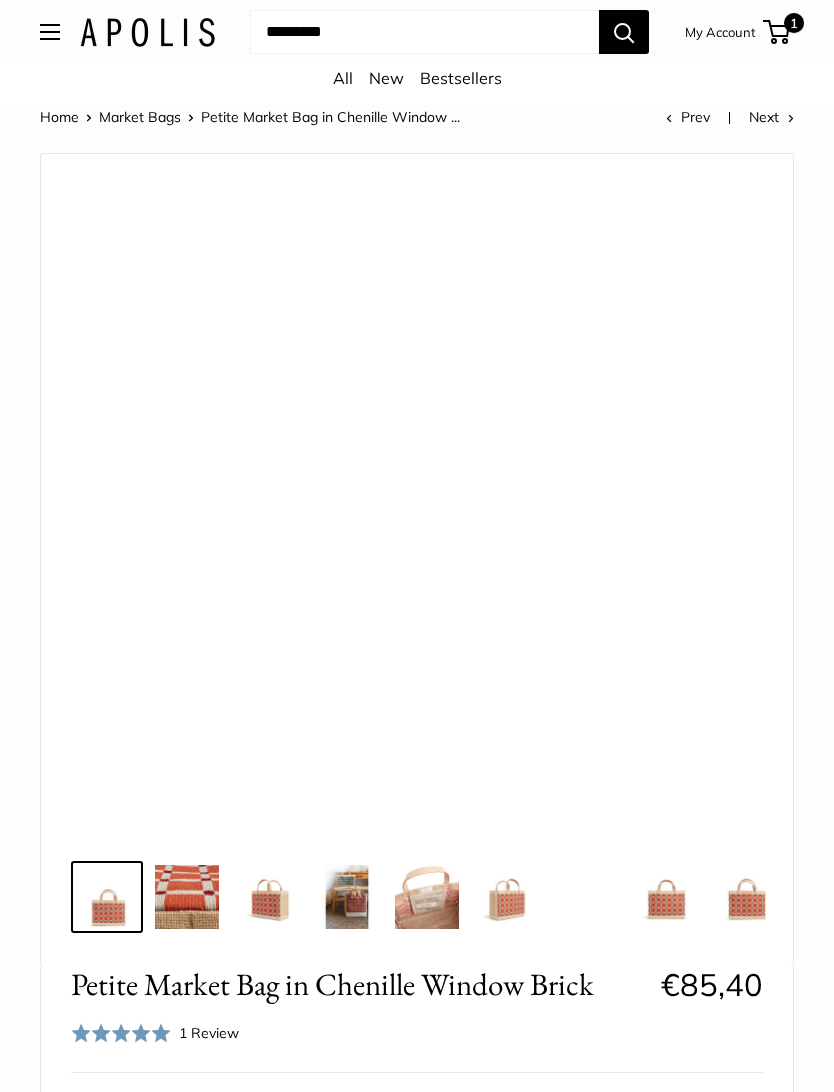 scroll, scrollTop: 0, scrollLeft: 0, axis: both 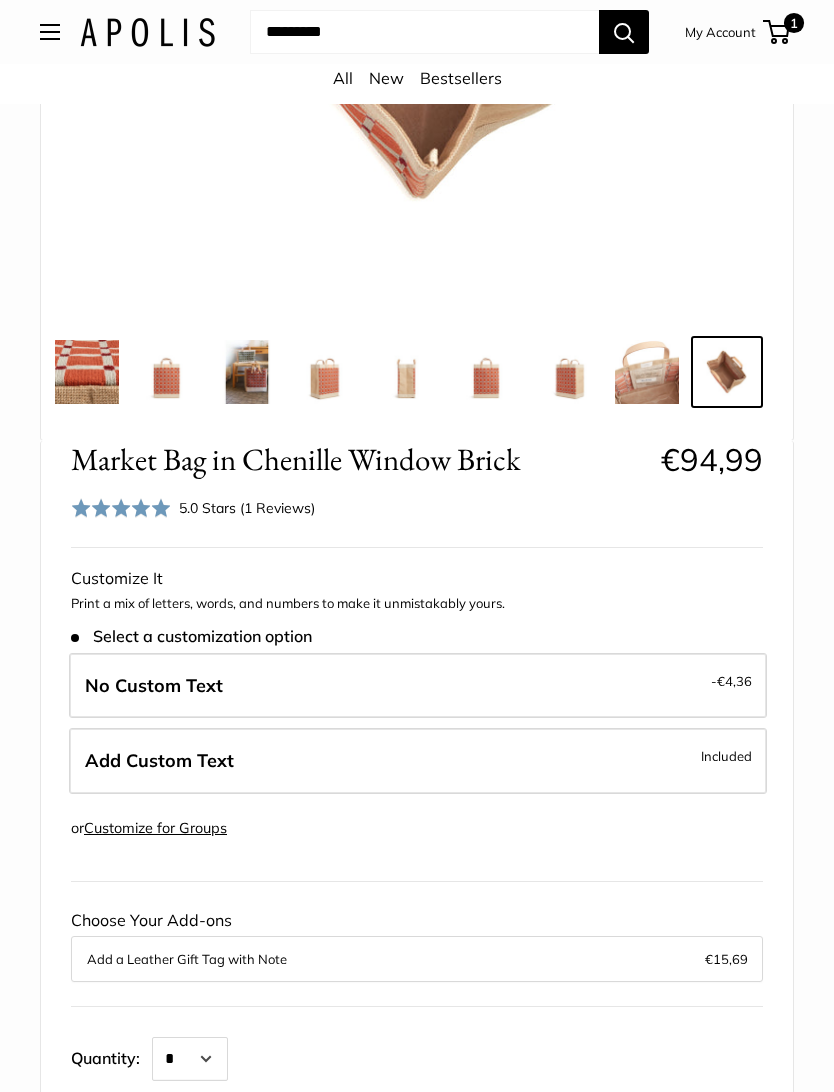 click on "Included" at bounding box center (726, 757) 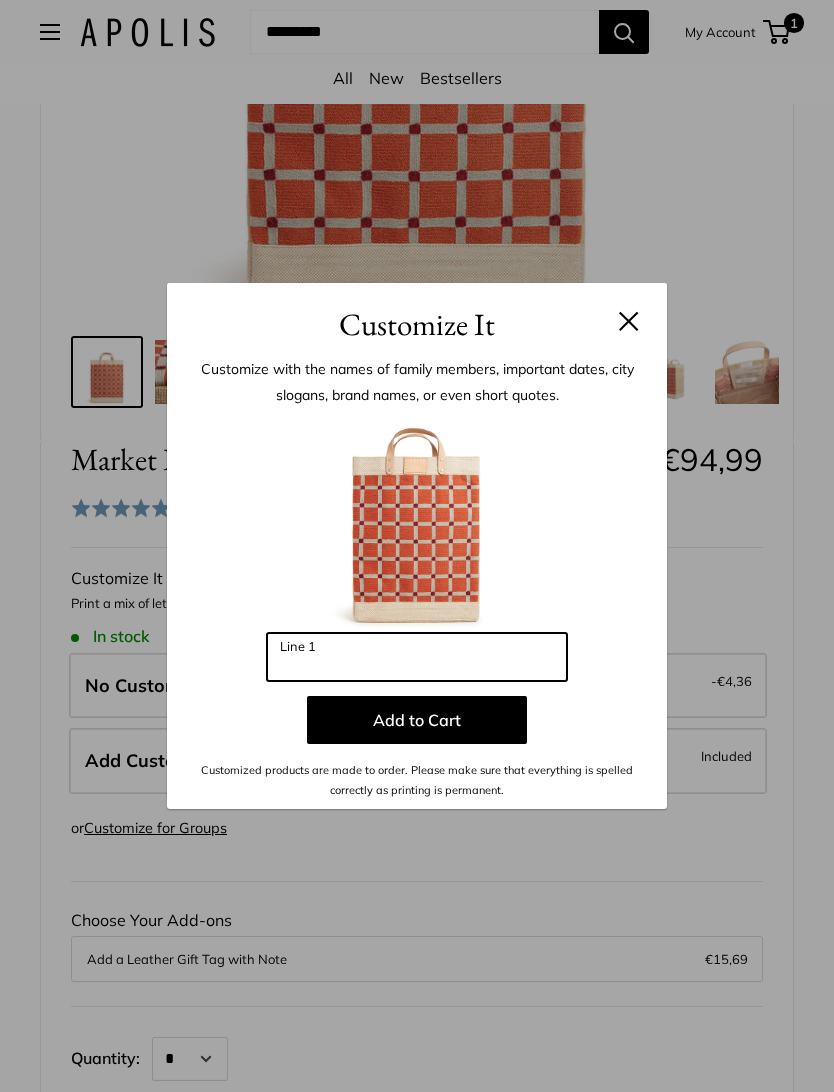 click on "Line 1" at bounding box center [417, 657] 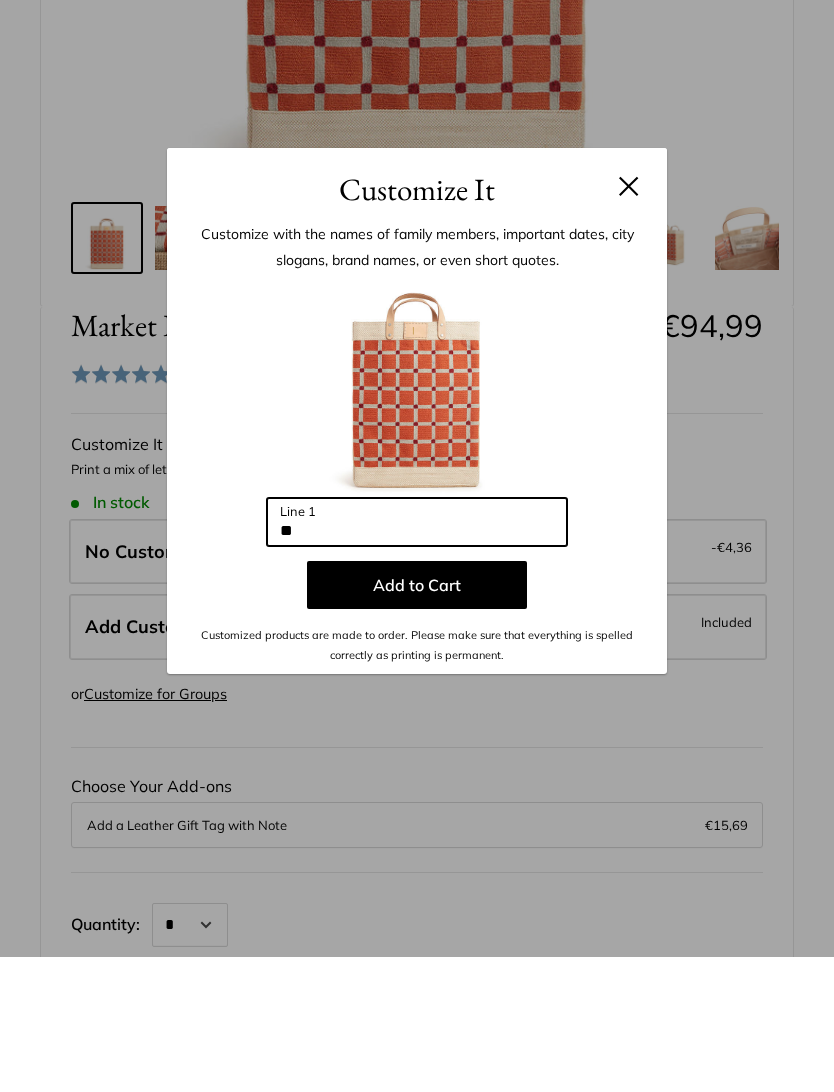 type on "*" 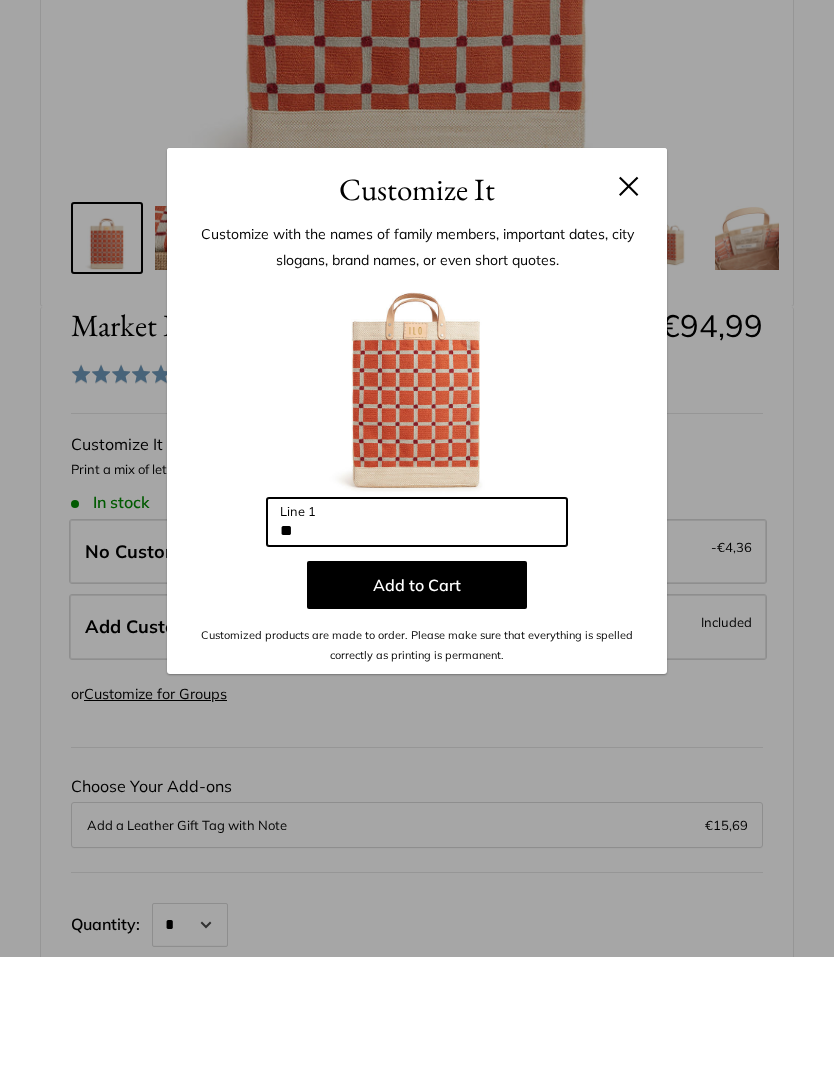 type on "*" 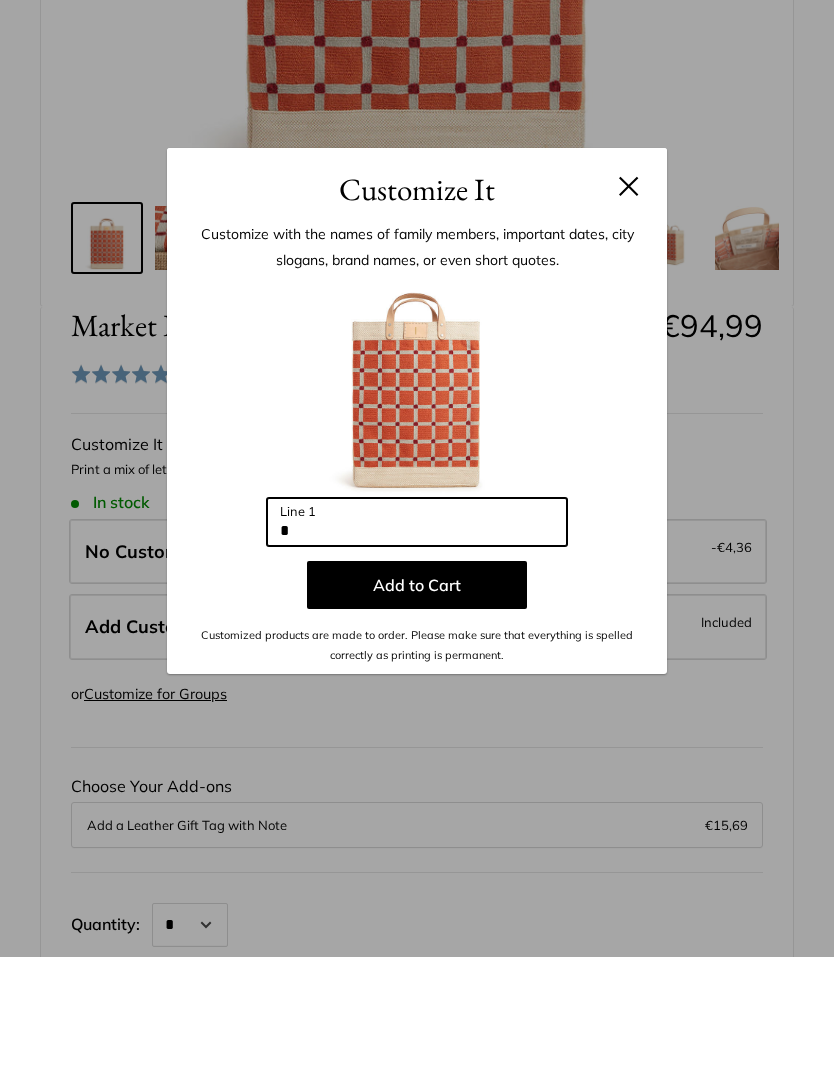 type 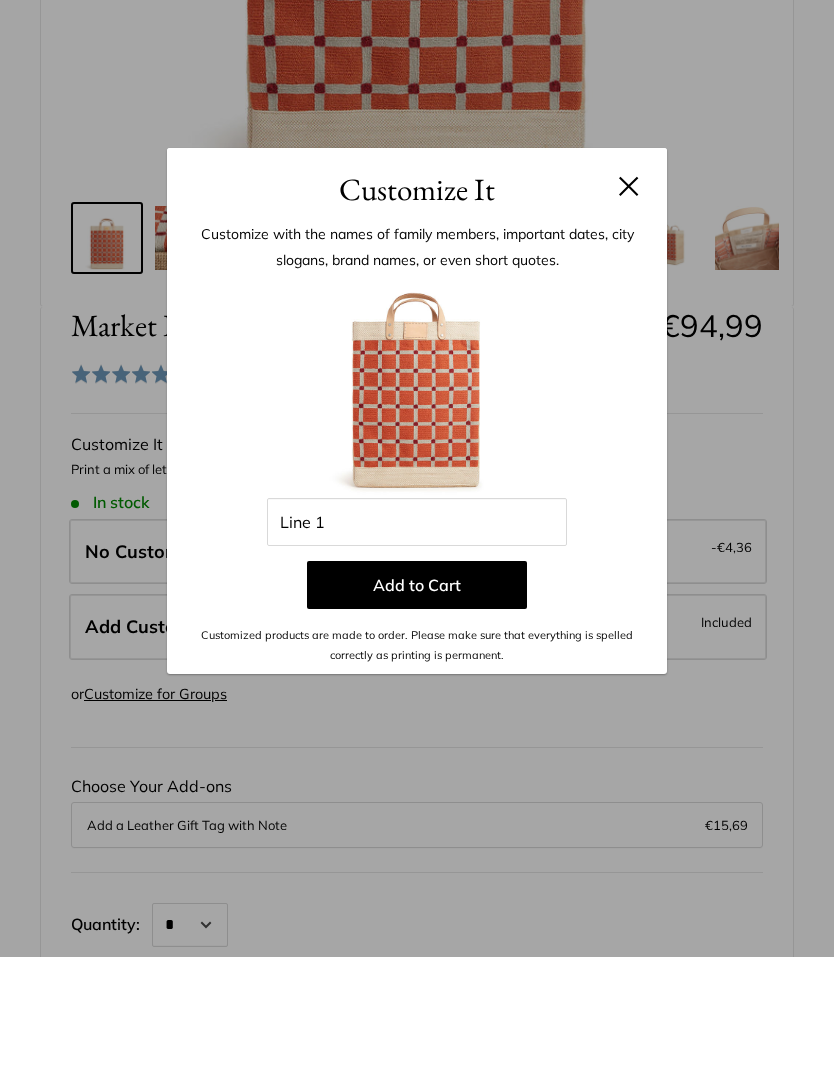 click at bounding box center [629, 321] 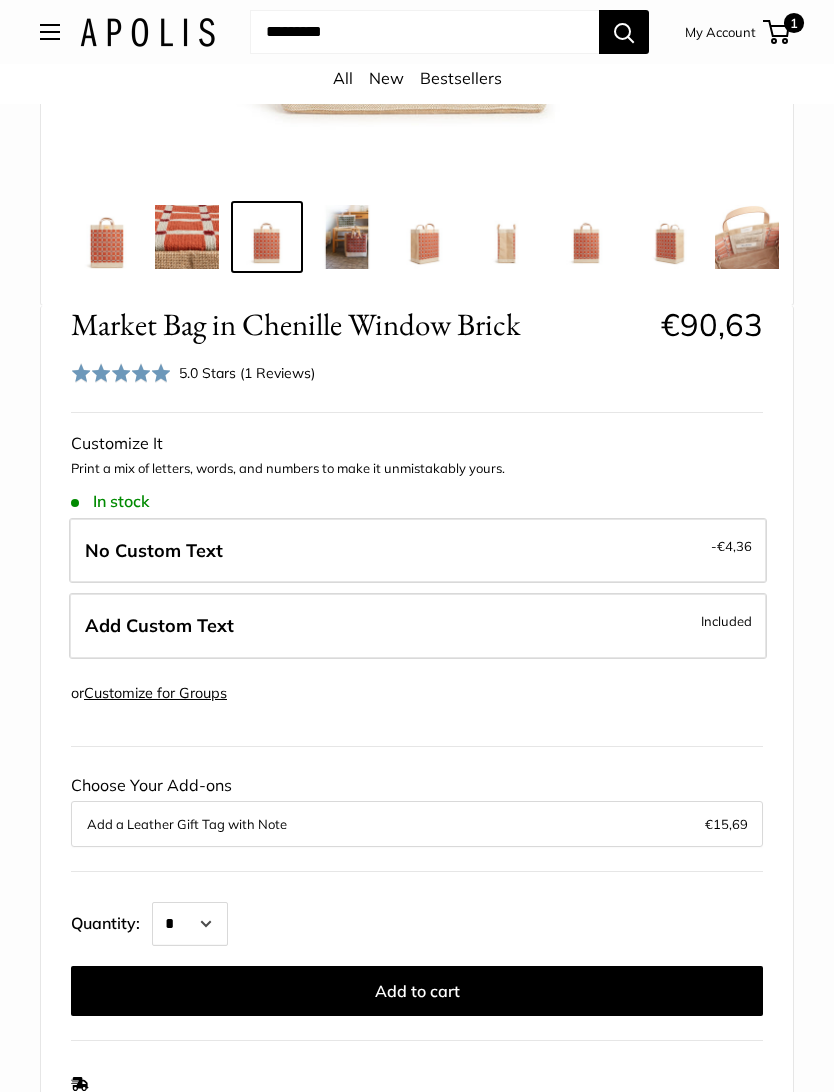click on "No Custom Text
-€4,36" at bounding box center (418, 551) 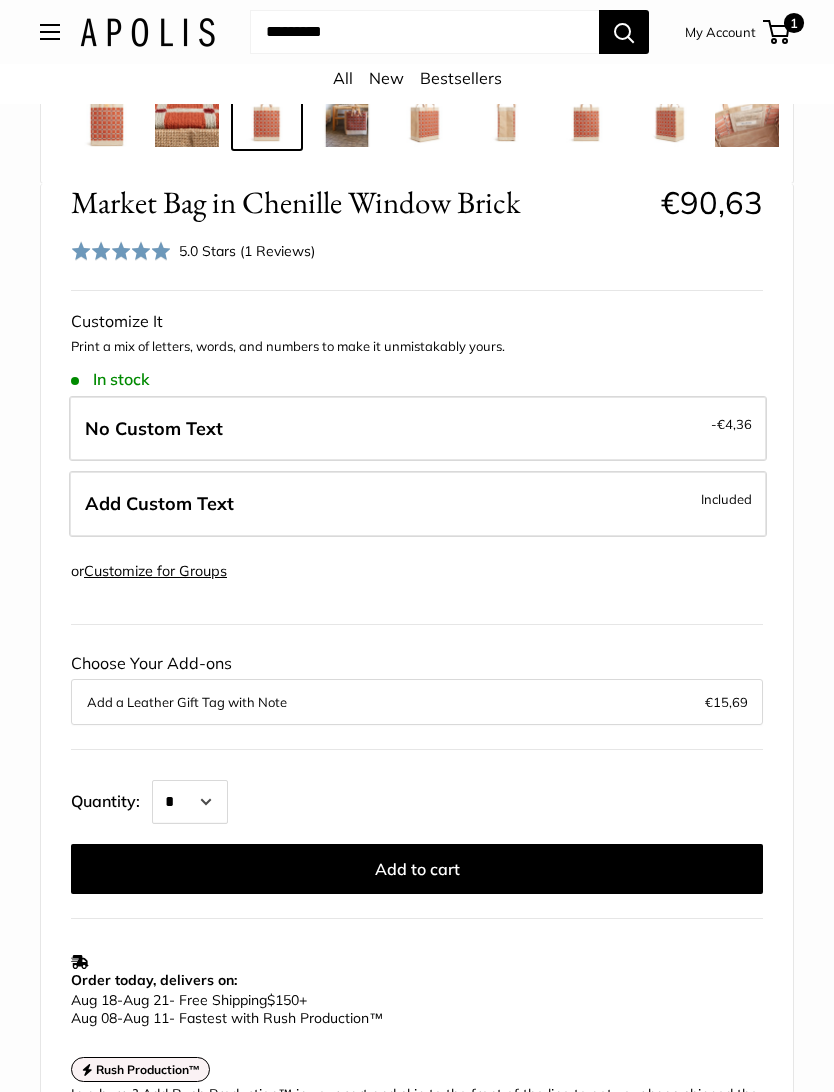 scroll, scrollTop: 791, scrollLeft: 0, axis: vertical 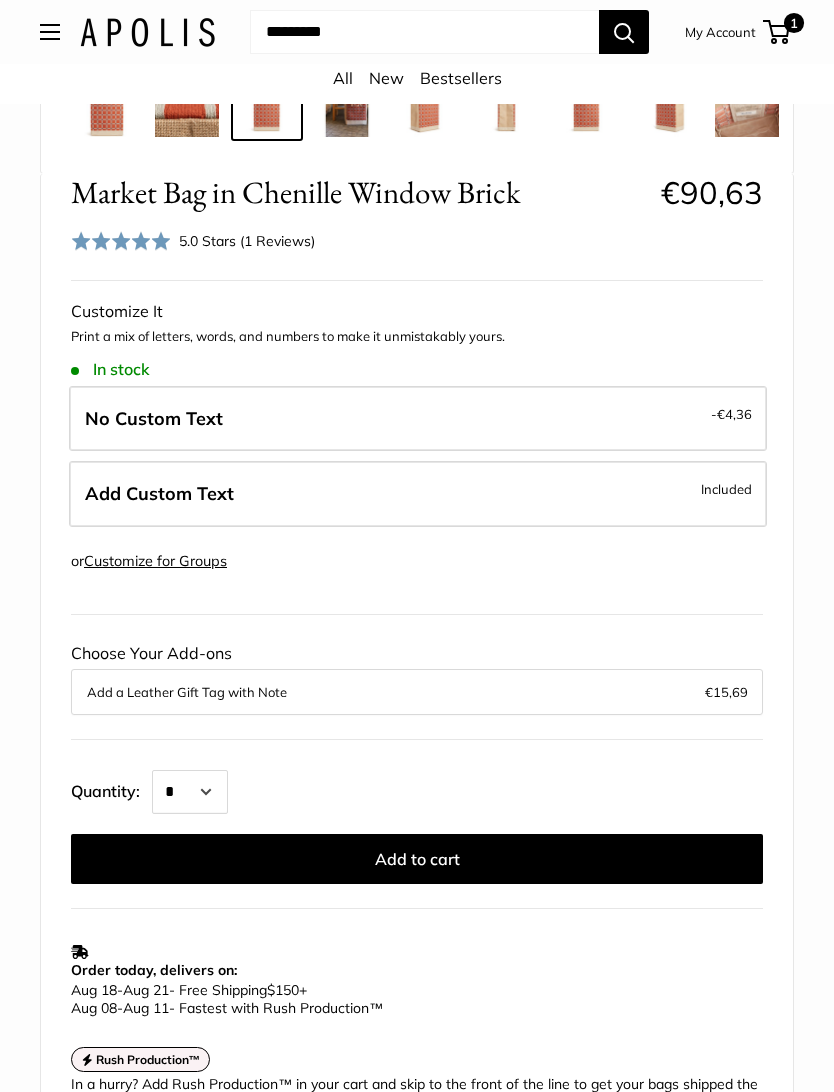 click on "Add to cart" at bounding box center [417, 860] 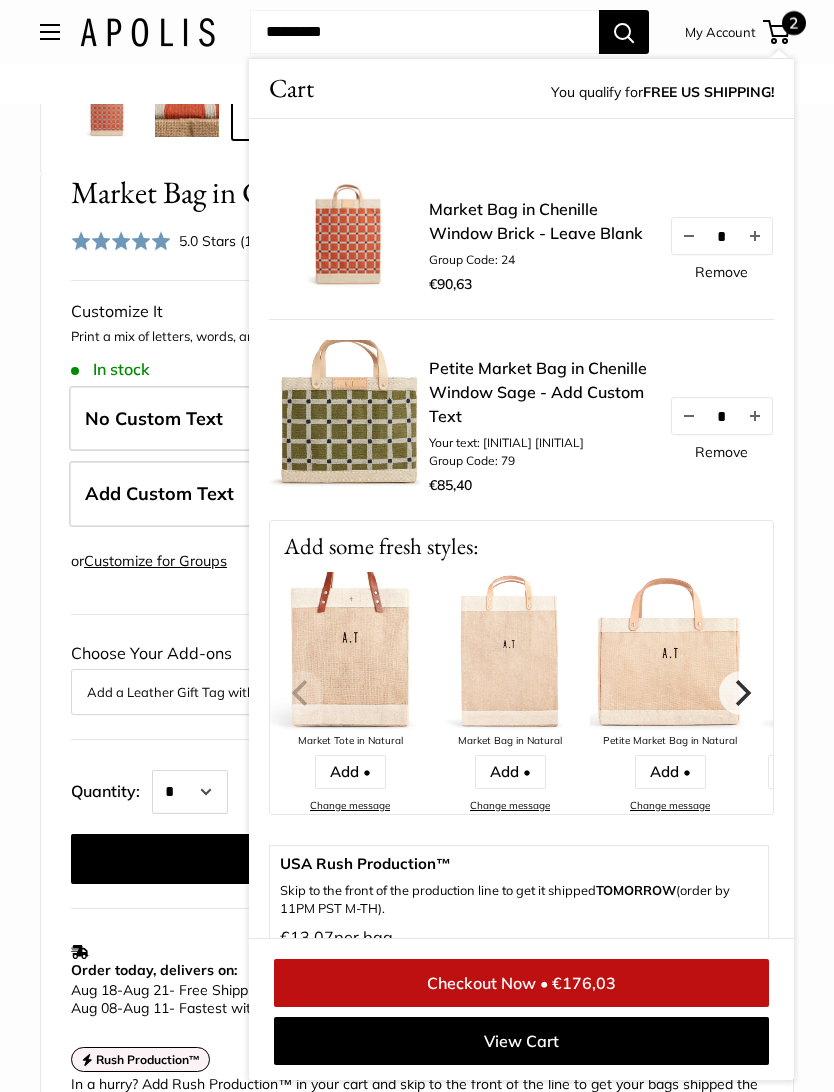 click on "Home
Market Bags
Market Bag in Chenille Window Brick
Prev
Next" at bounding box center (417, 774) 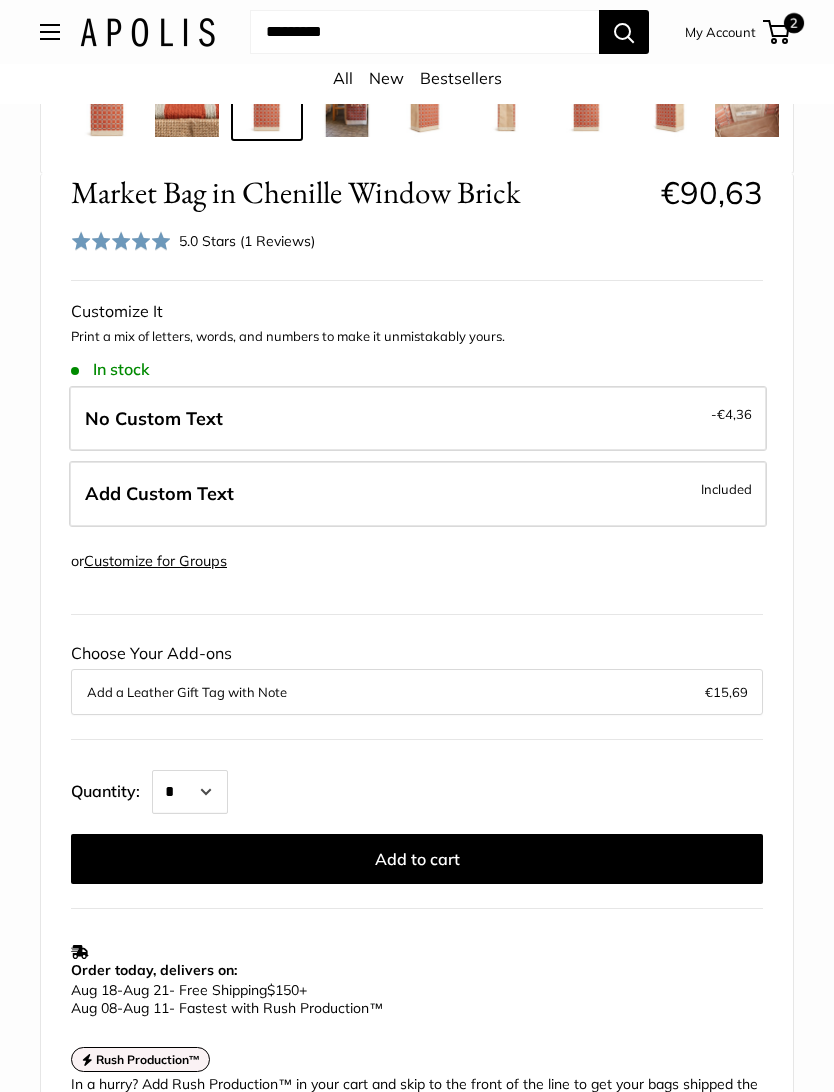 scroll, scrollTop: 861, scrollLeft: 0, axis: vertical 